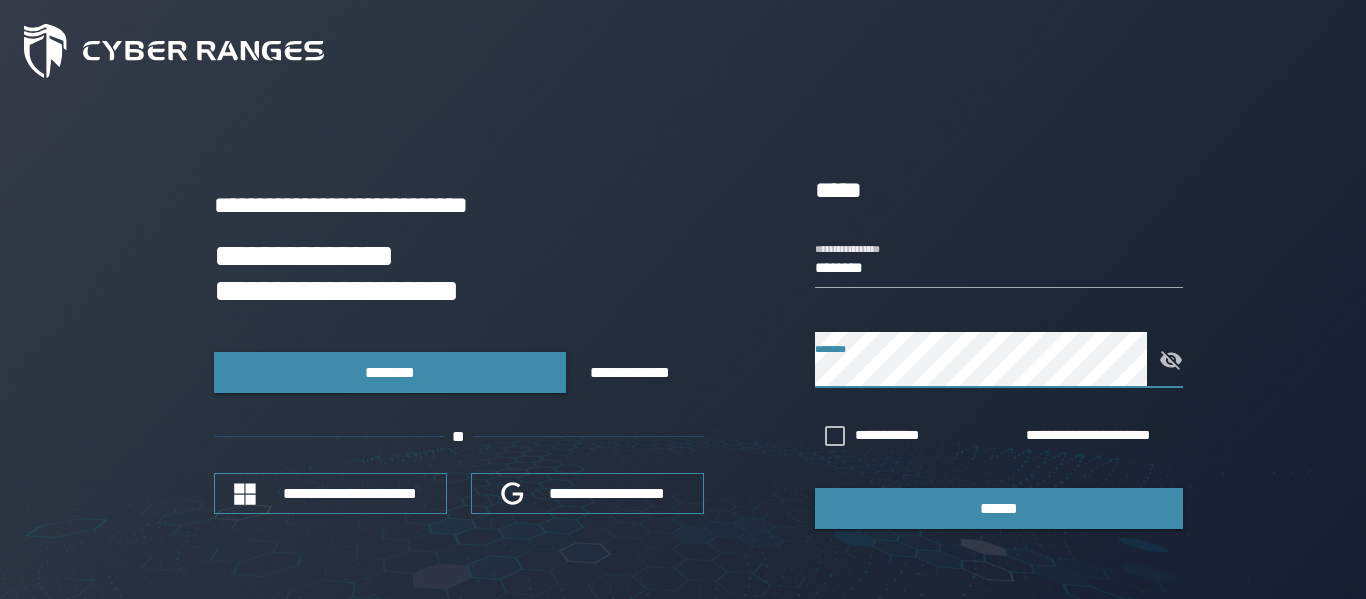 scroll, scrollTop: 0, scrollLeft: 0, axis: both 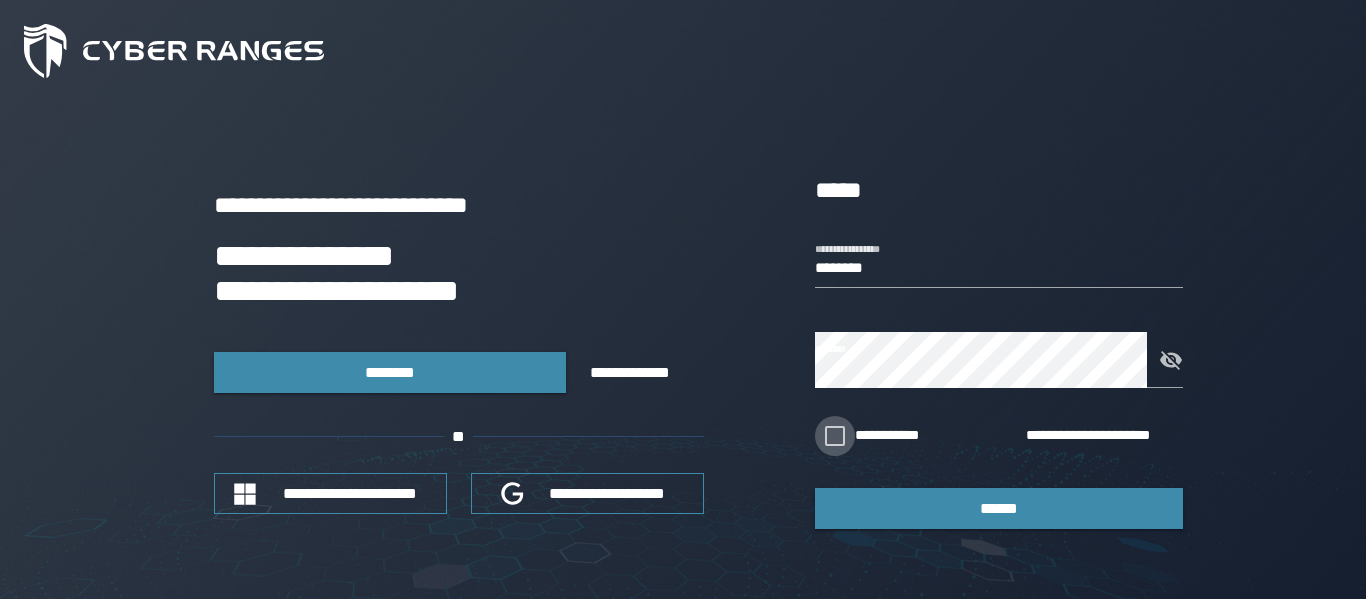 click on "**********" at bounding box center [882, 436] 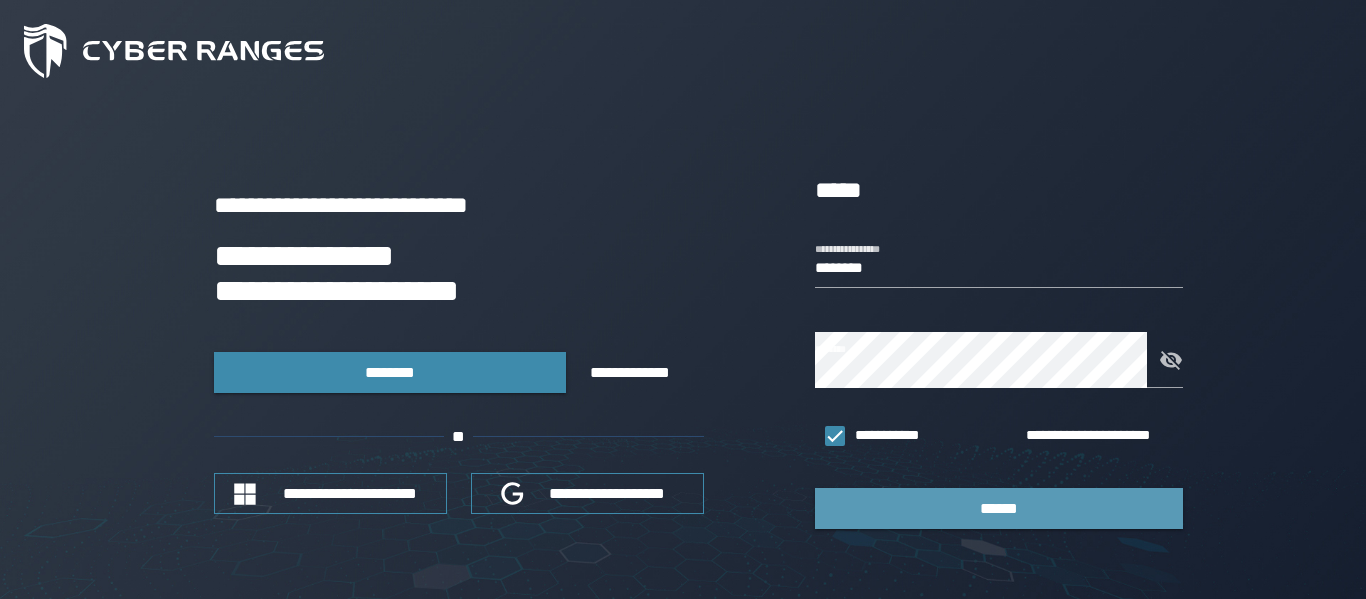 click on "******" at bounding box center [999, 508] 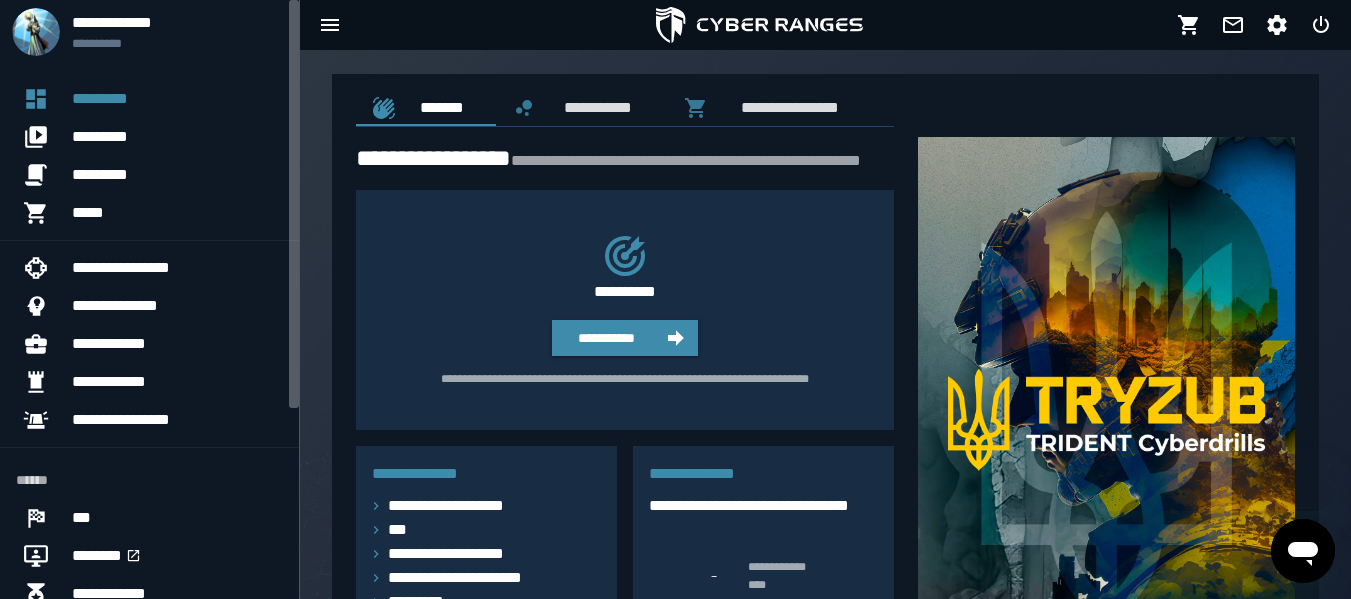 scroll, scrollTop: 0, scrollLeft: 0, axis: both 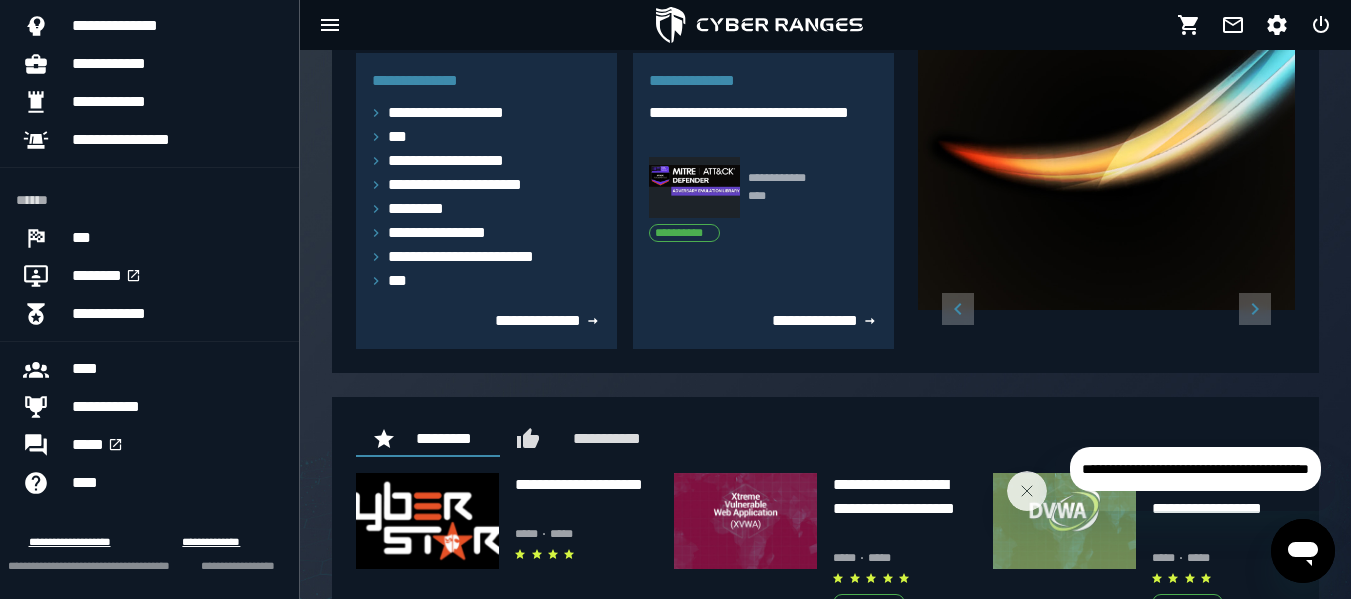 click at bounding box center [759, 25] 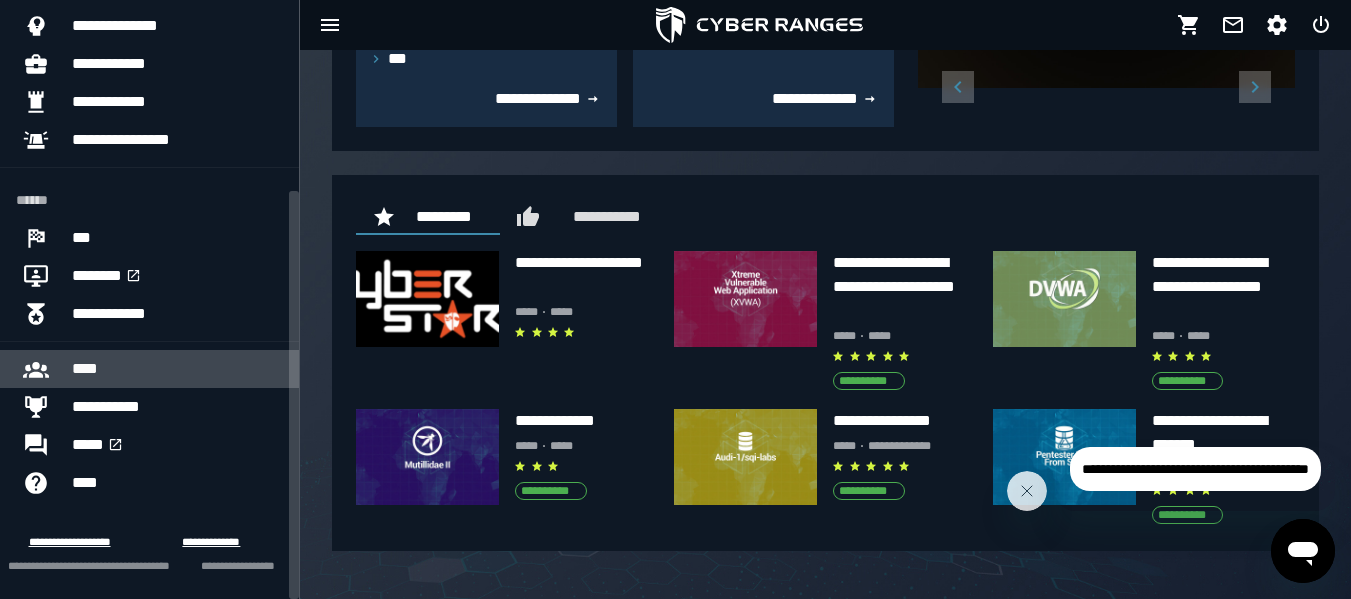 click on "****" at bounding box center [177, 369] 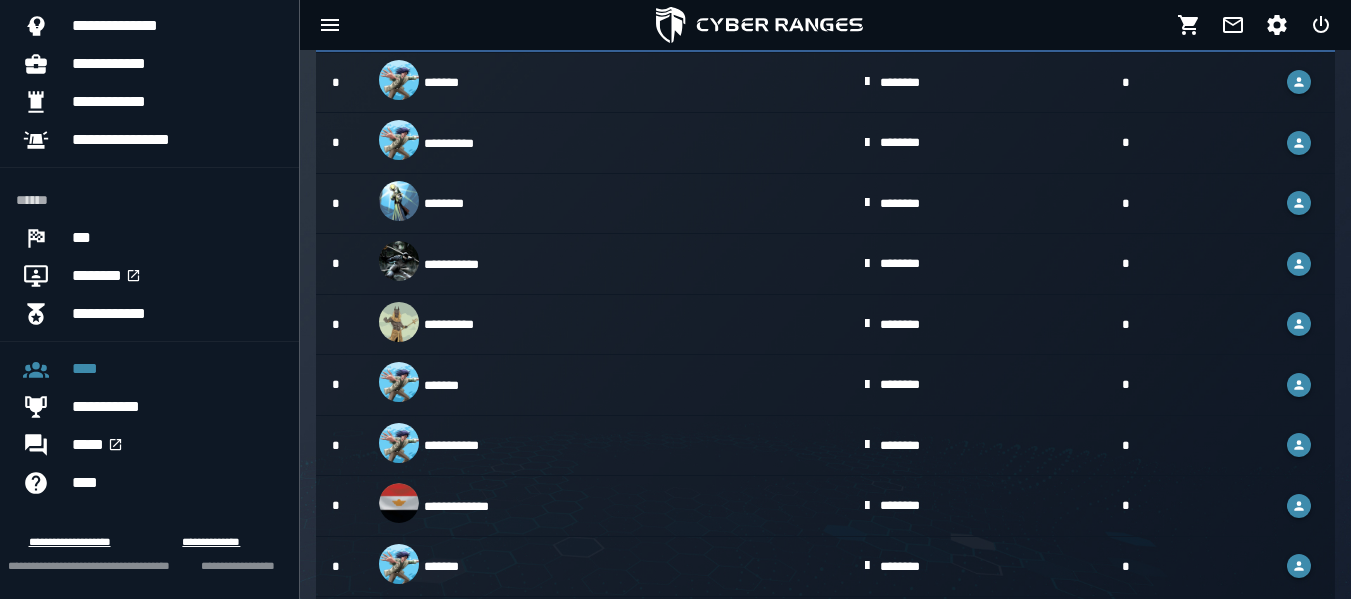 scroll, scrollTop: 453, scrollLeft: 0, axis: vertical 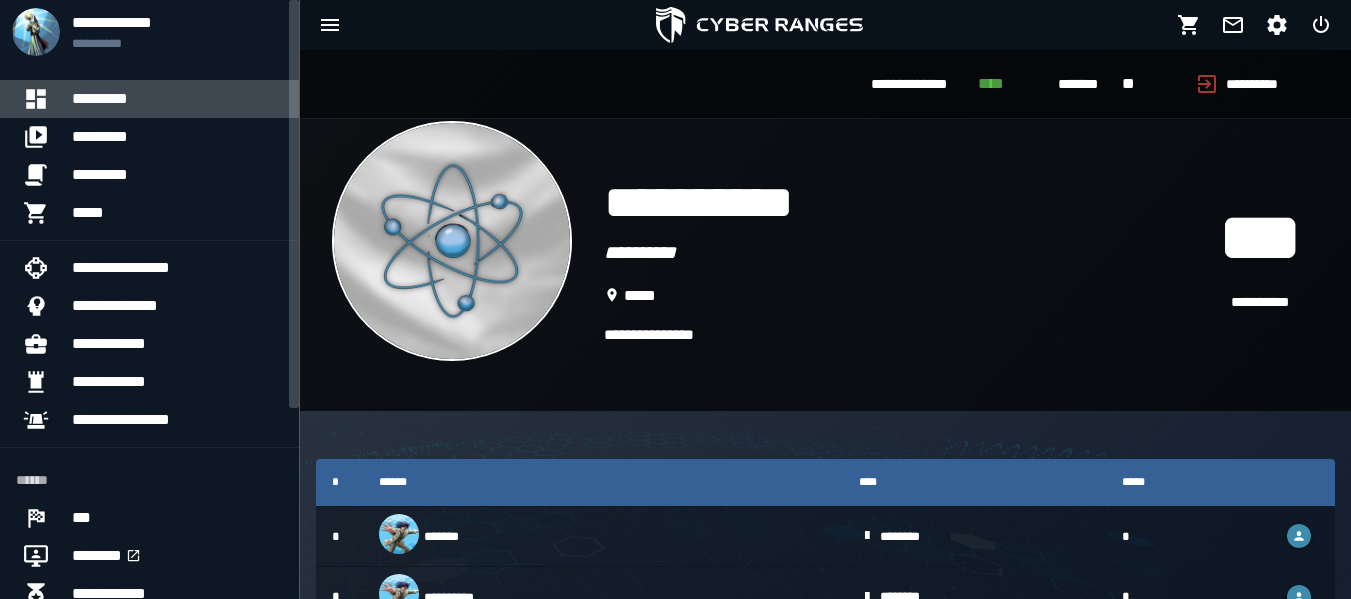 click on "*********" at bounding box center [177, 99] 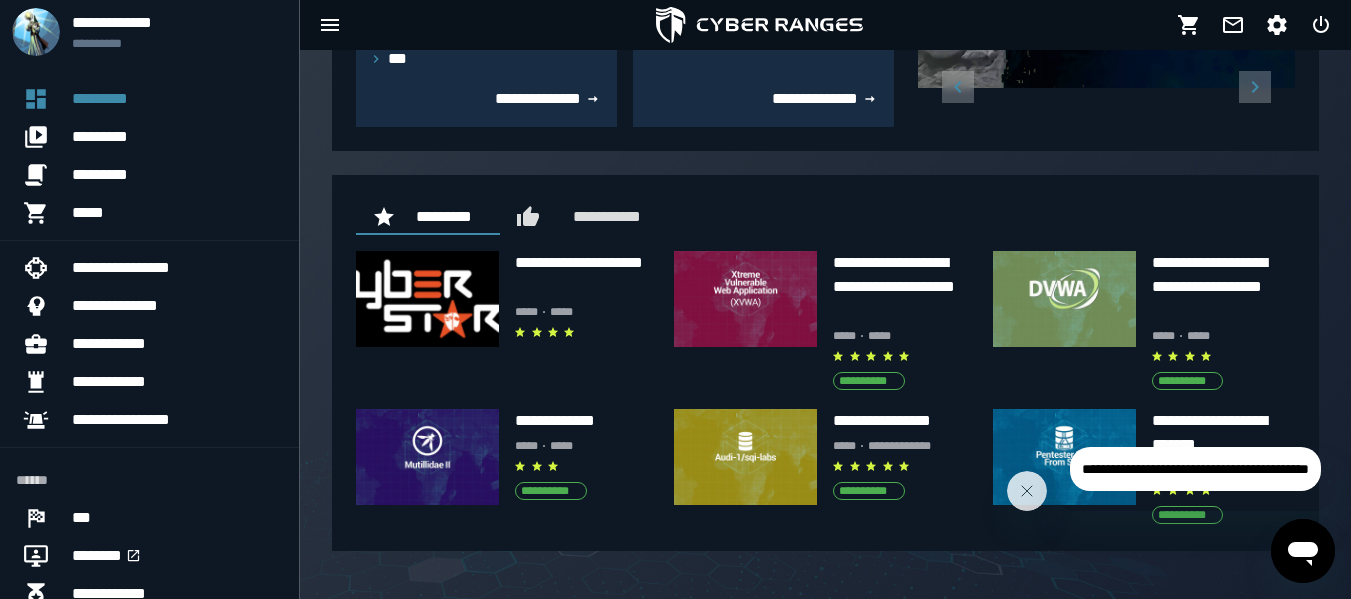 scroll, scrollTop: 0, scrollLeft: 0, axis: both 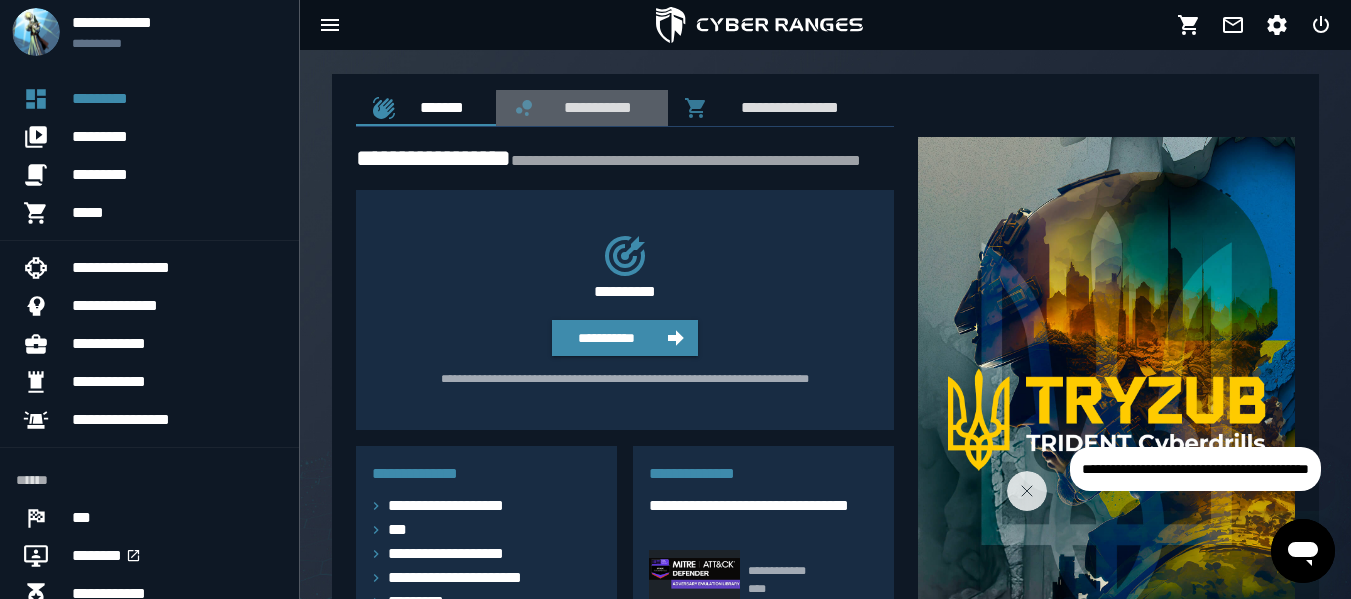 click on "**********" at bounding box center (594, 107) 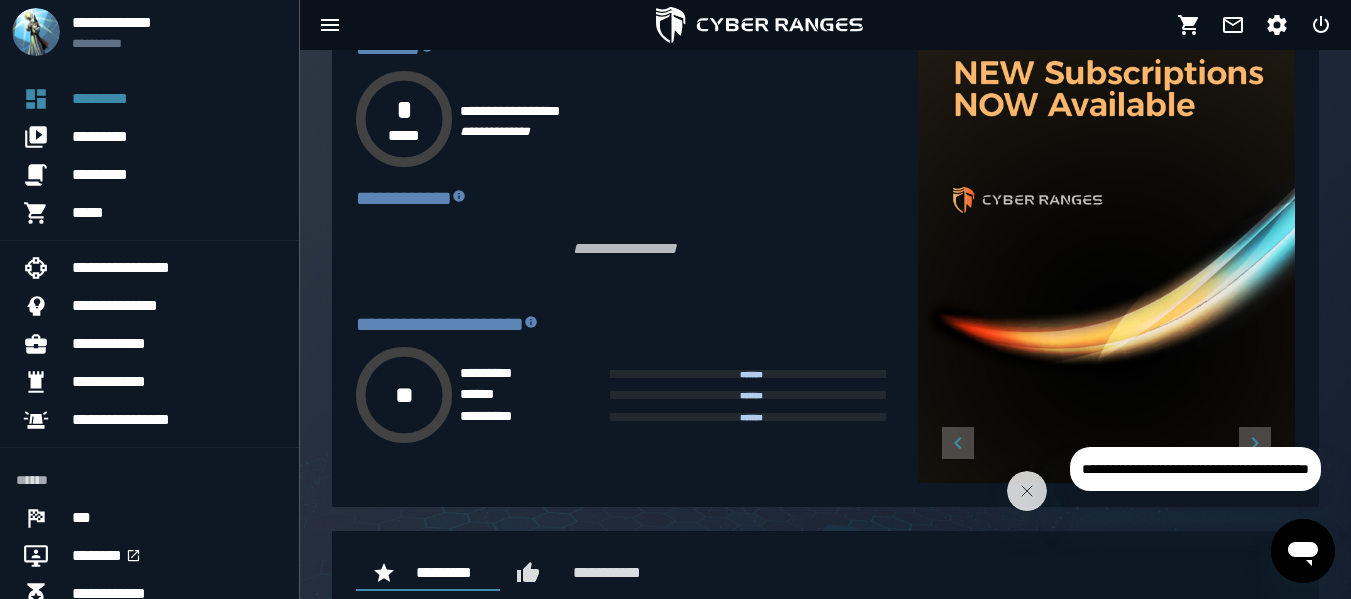 scroll, scrollTop: 0, scrollLeft: 0, axis: both 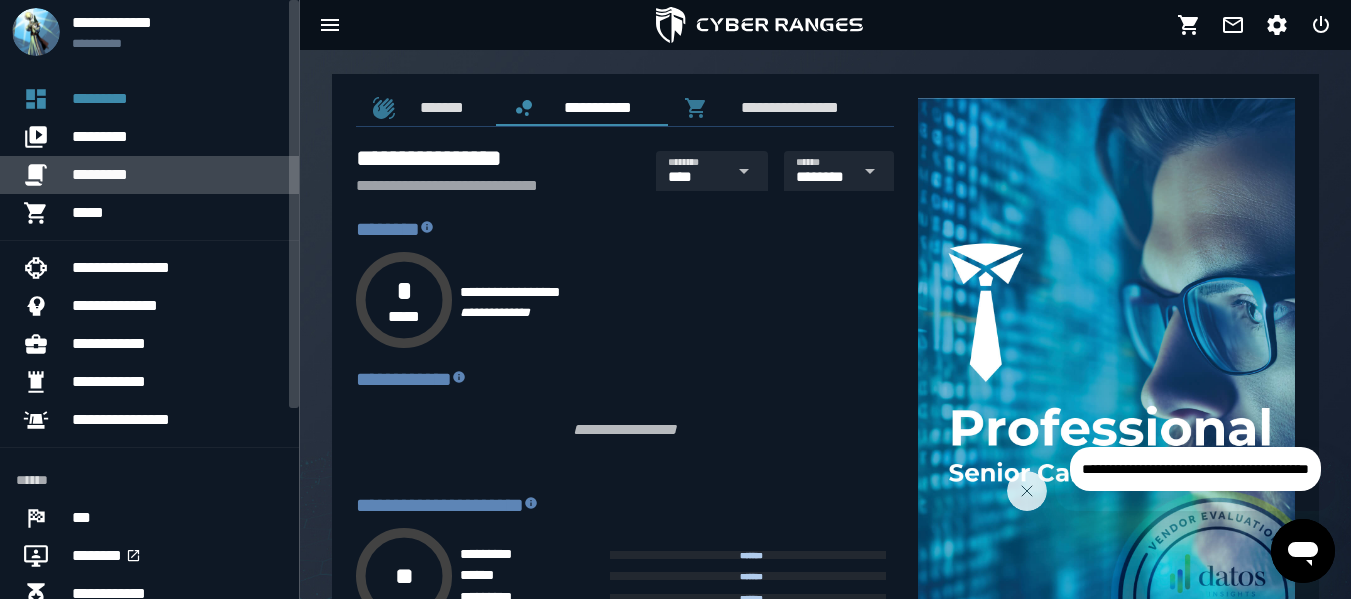 click on "*********" at bounding box center [177, 175] 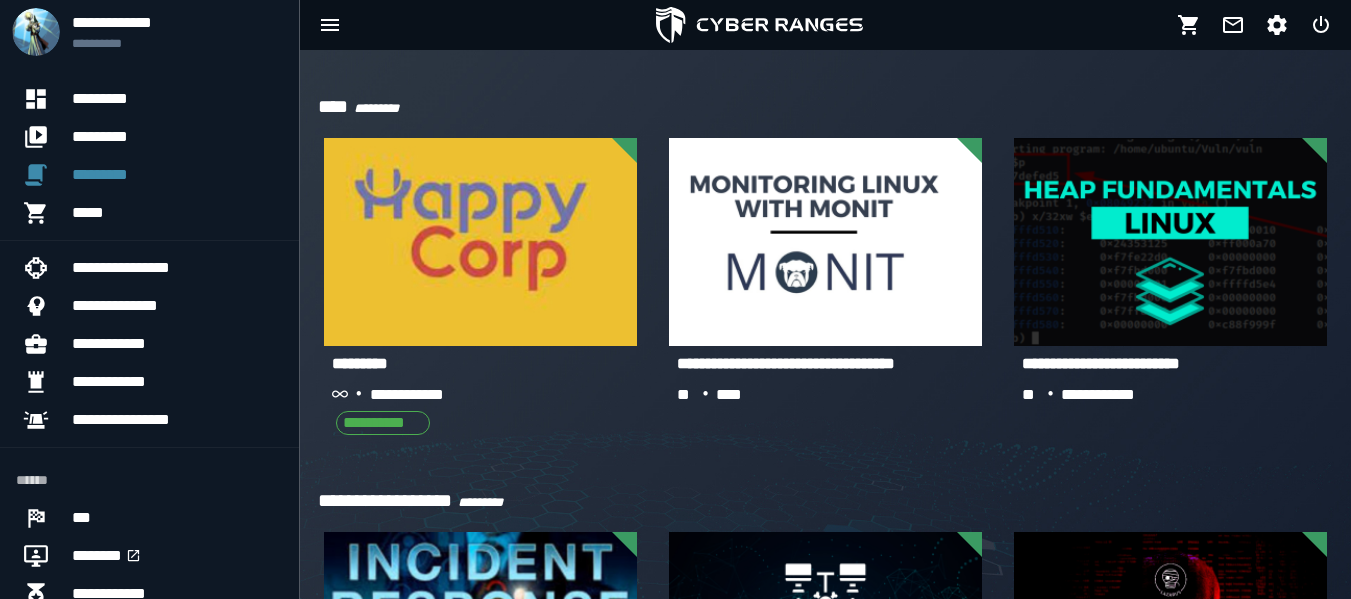 scroll, scrollTop: 3272, scrollLeft: 0, axis: vertical 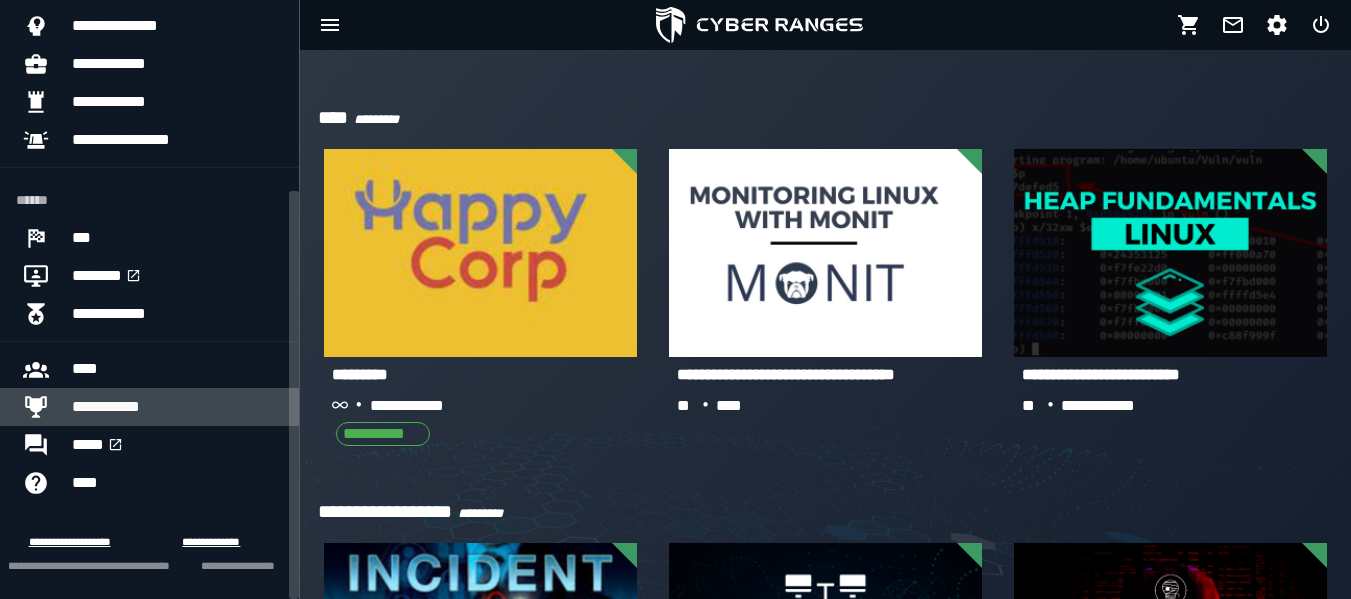 click on "**********" at bounding box center (177, 407) 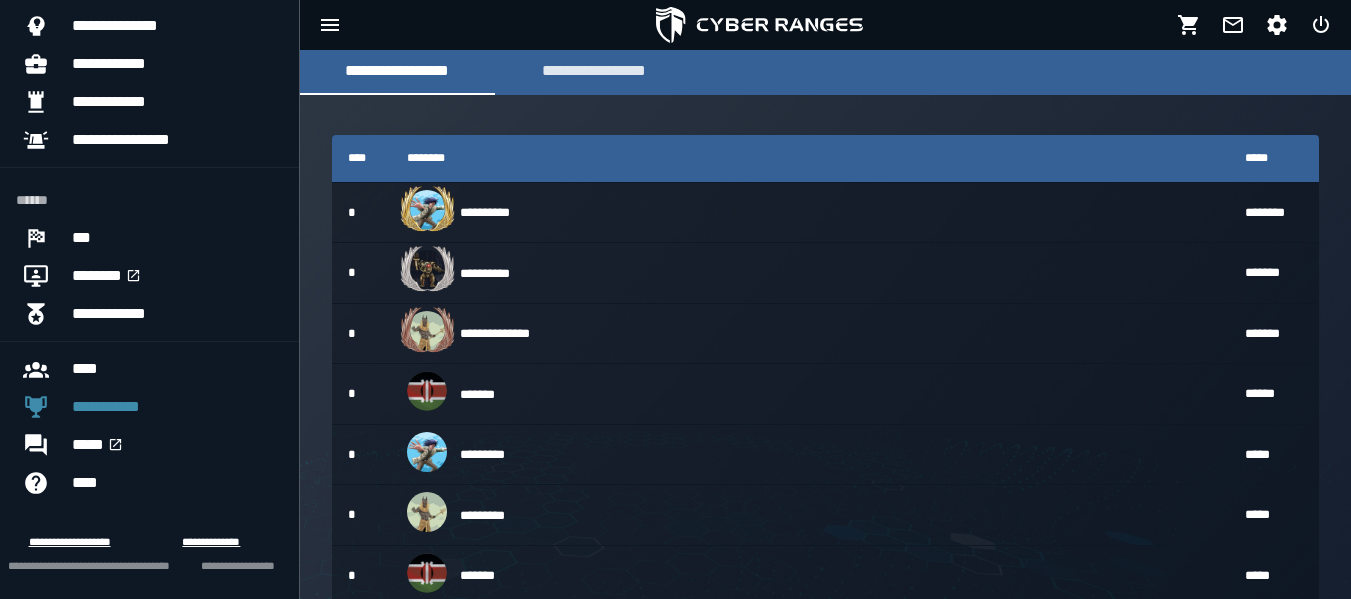 scroll, scrollTop: 321, scrollLeft: 0, axis: vertical 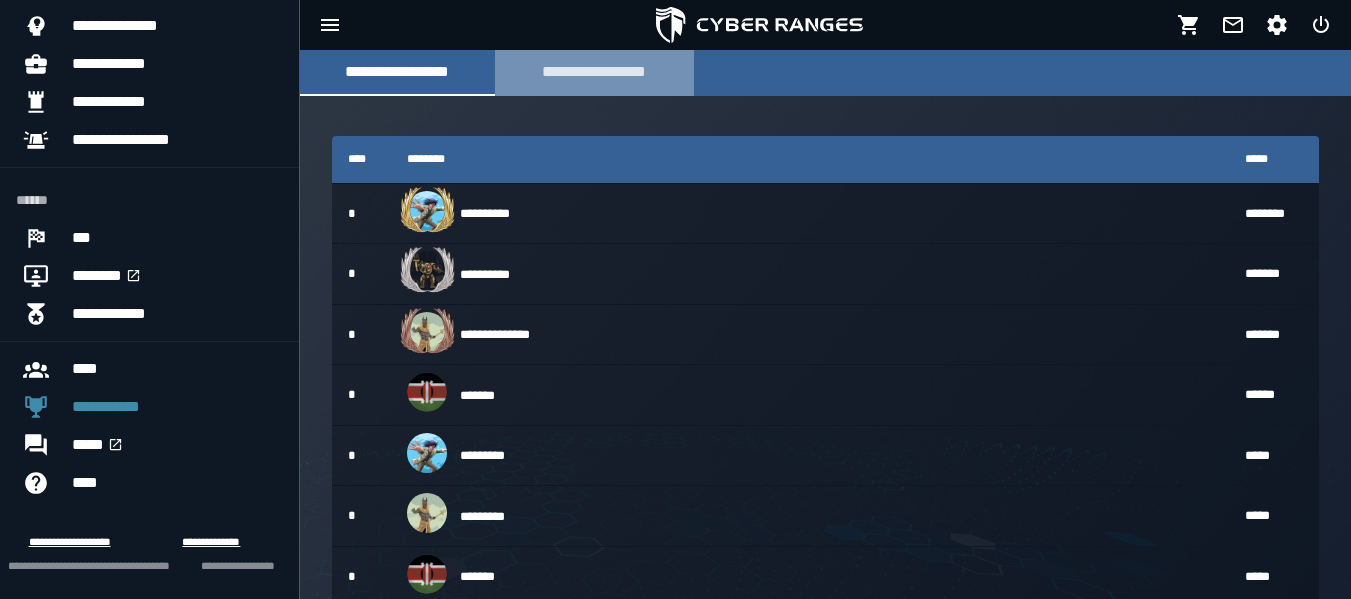 click on "**********" at bounding box center (594, 71) 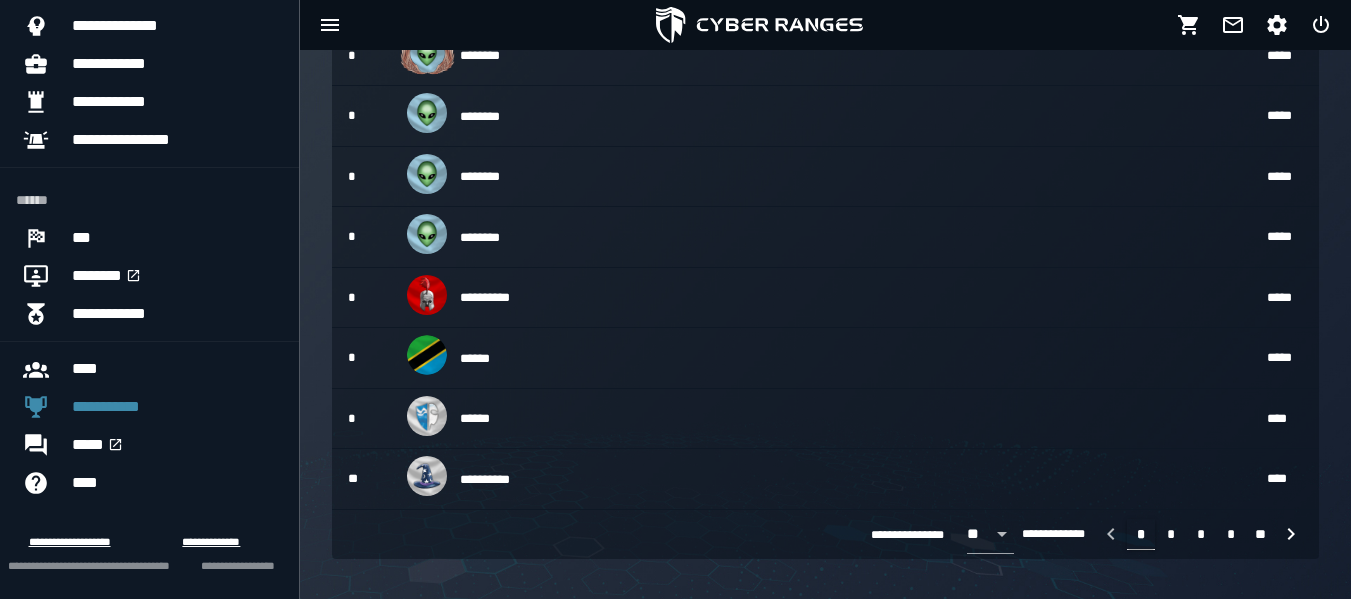 scroll, scrollTop: 0, scrollLeft: 0, axis: both 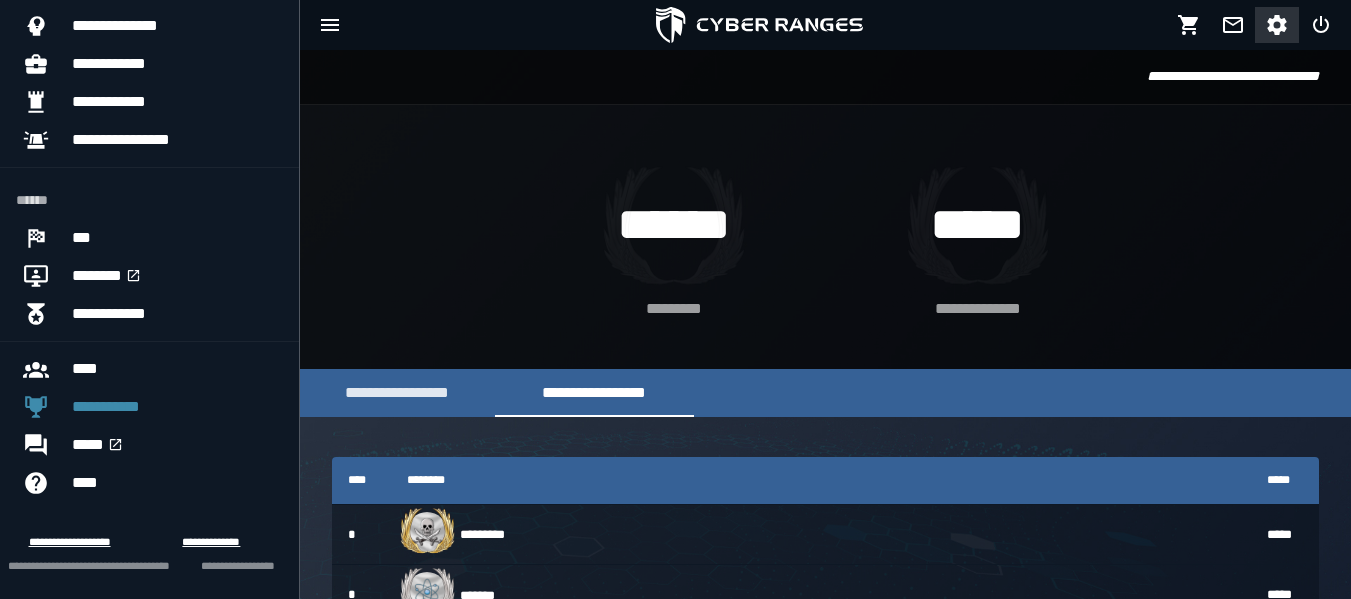 click 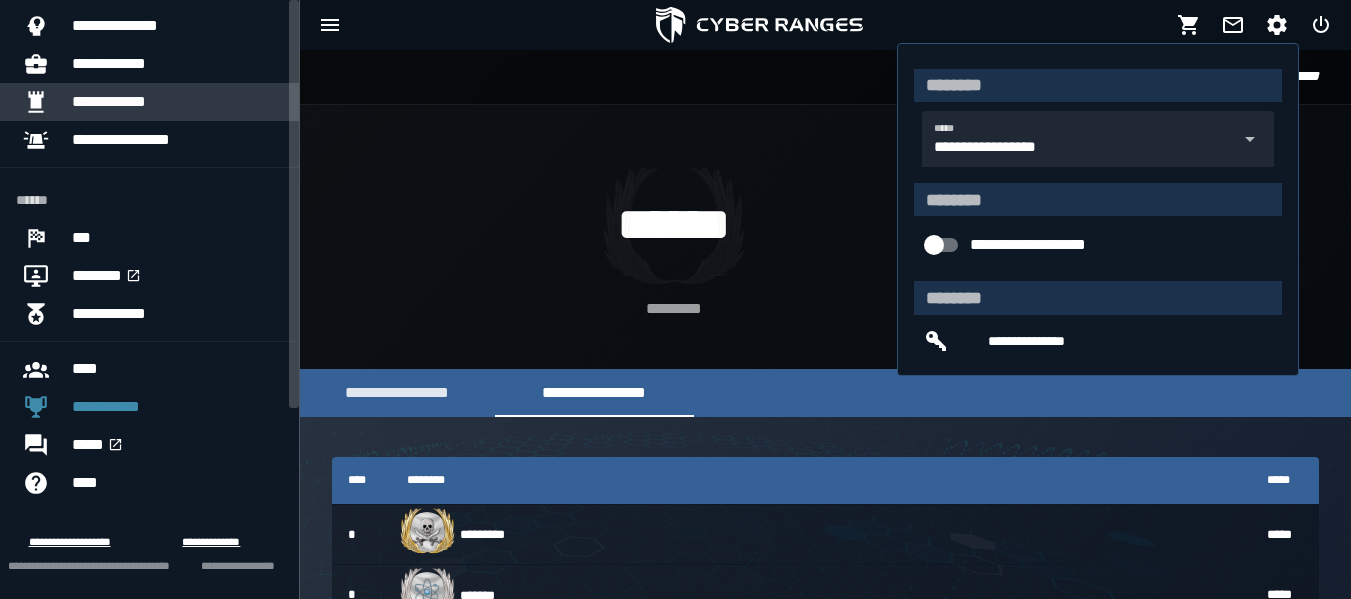 scroll, scrollTop: 0, scrollLeft: 0, axis: both 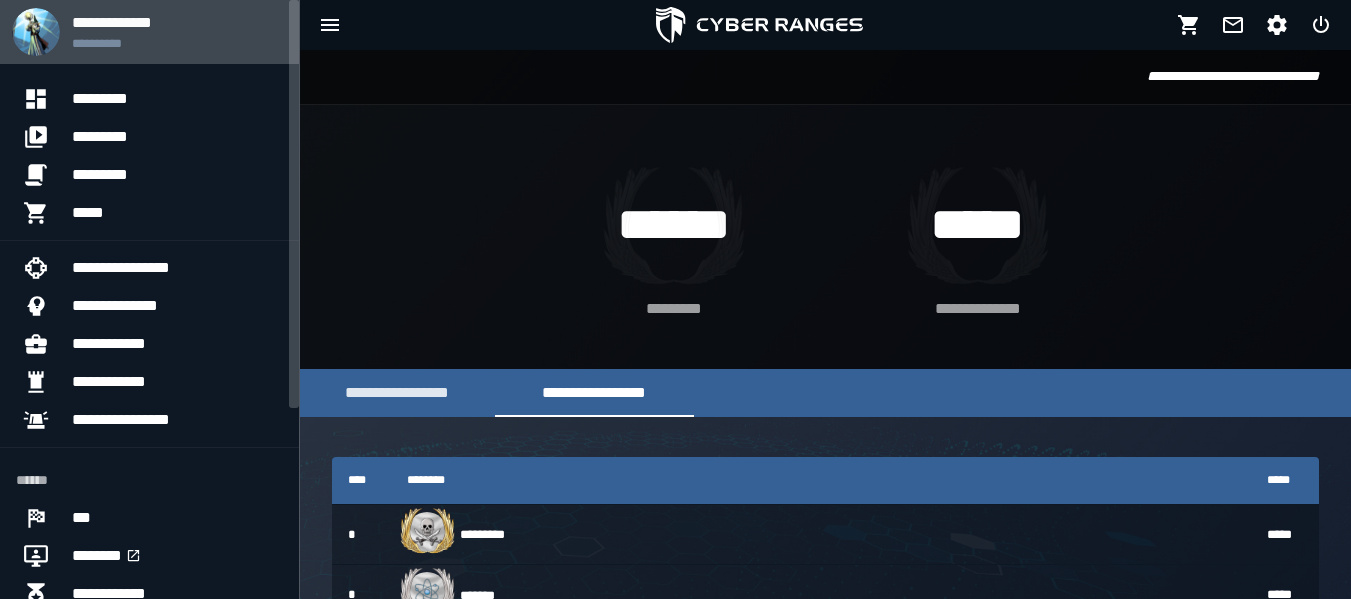 click on "**********" at bounding box center [177, 43] 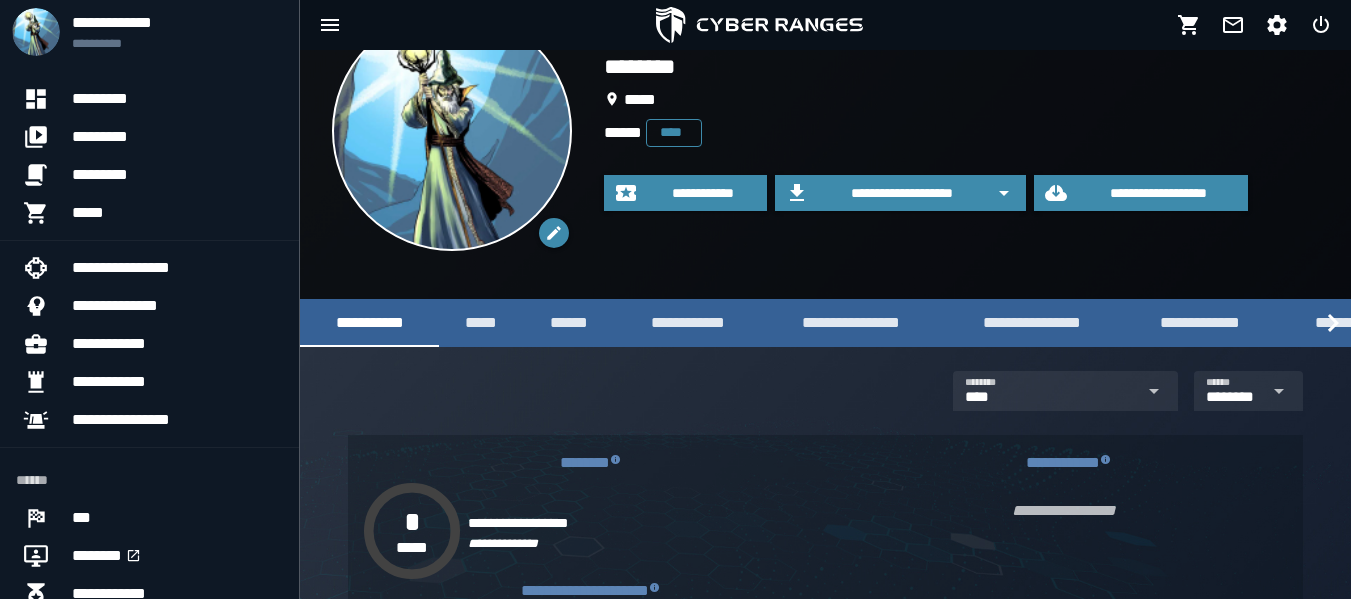 scroll, scrollTop: 0, scrollLeft: 0, axis: both 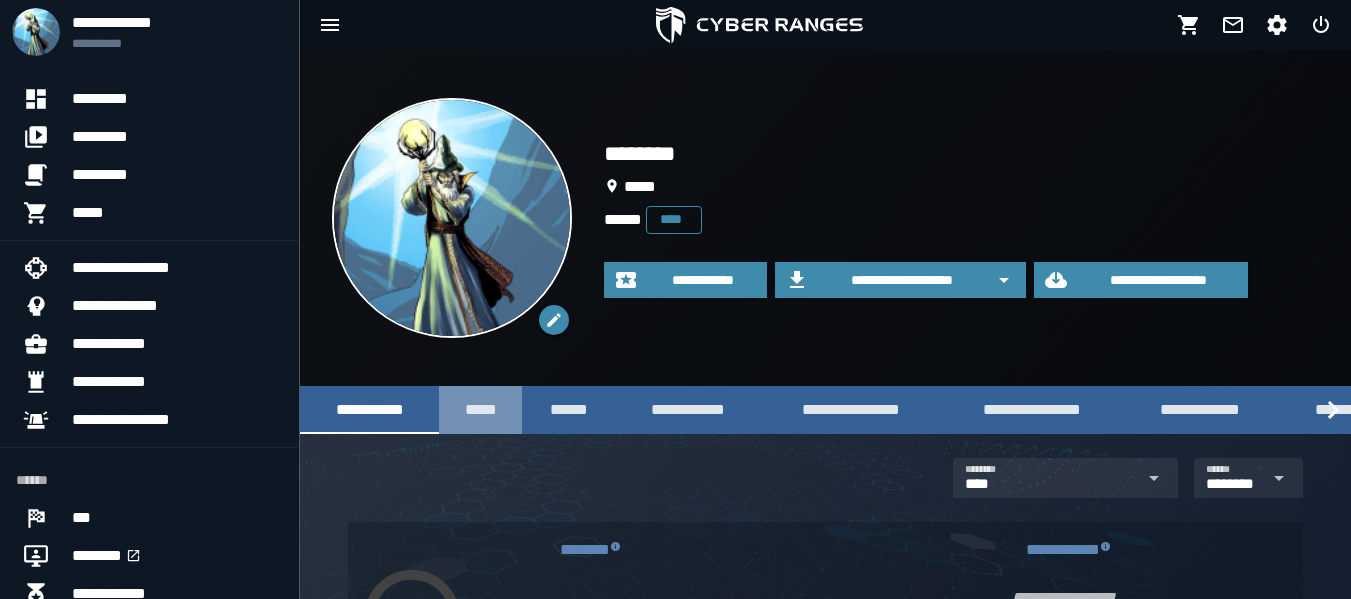click on "*****" 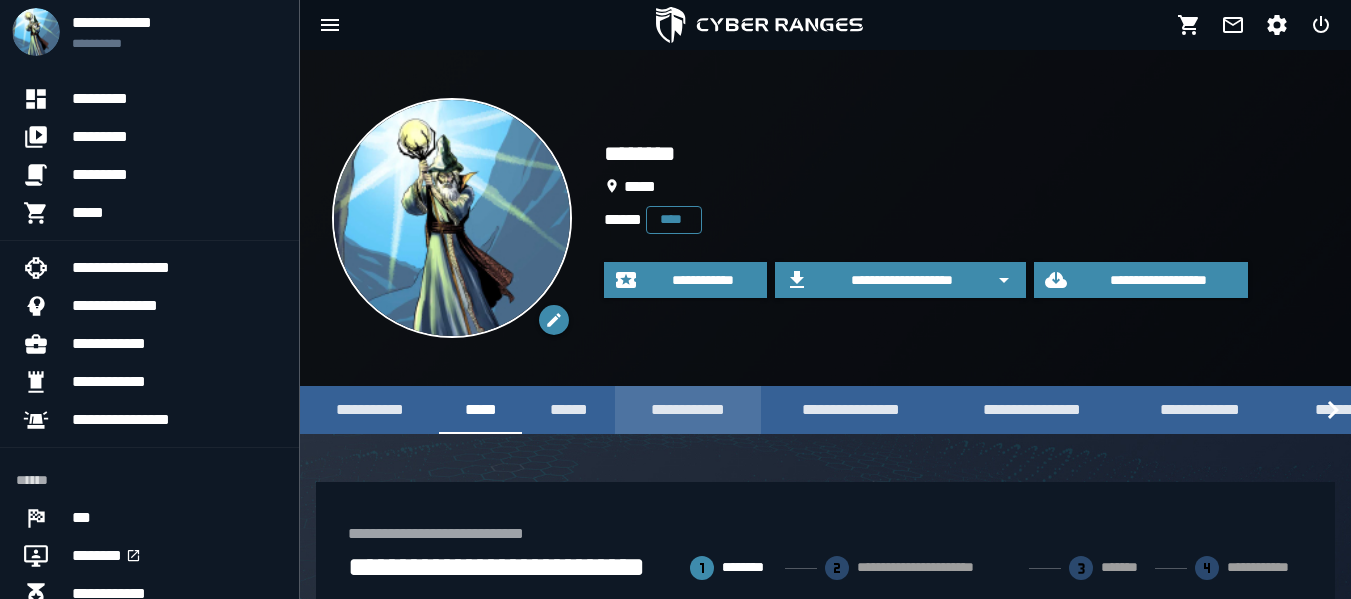 scroll, scrollTop: 276, scrollLeft: 0, axis: vertical 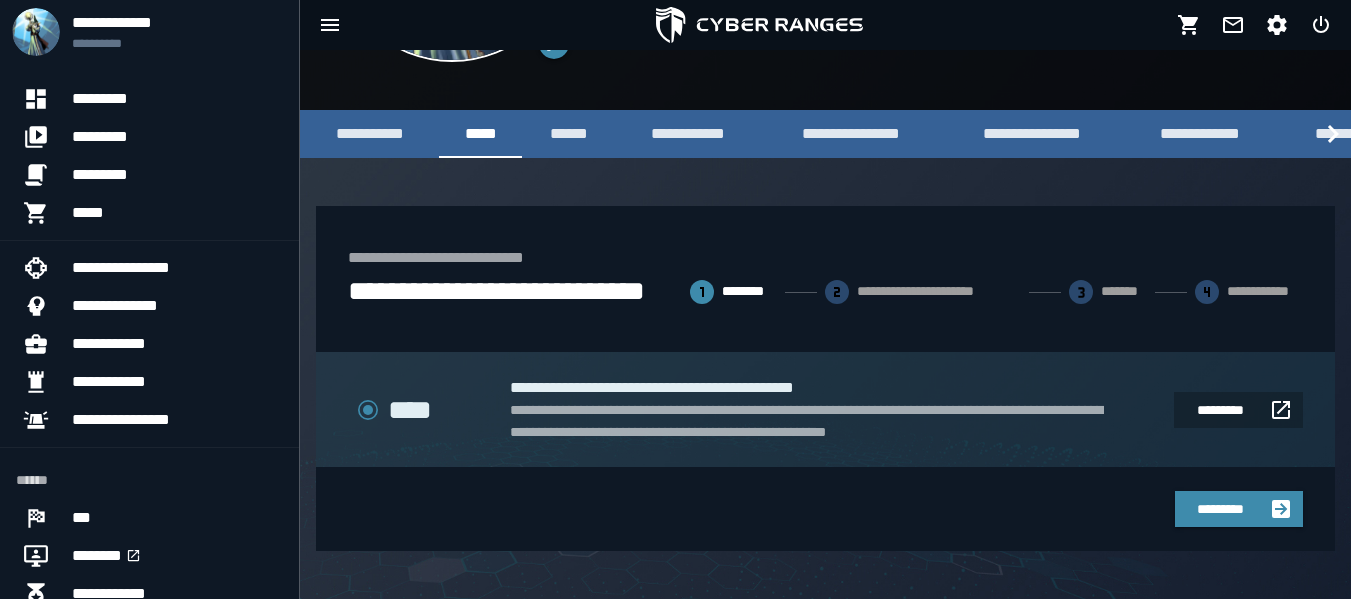 click on "**********" 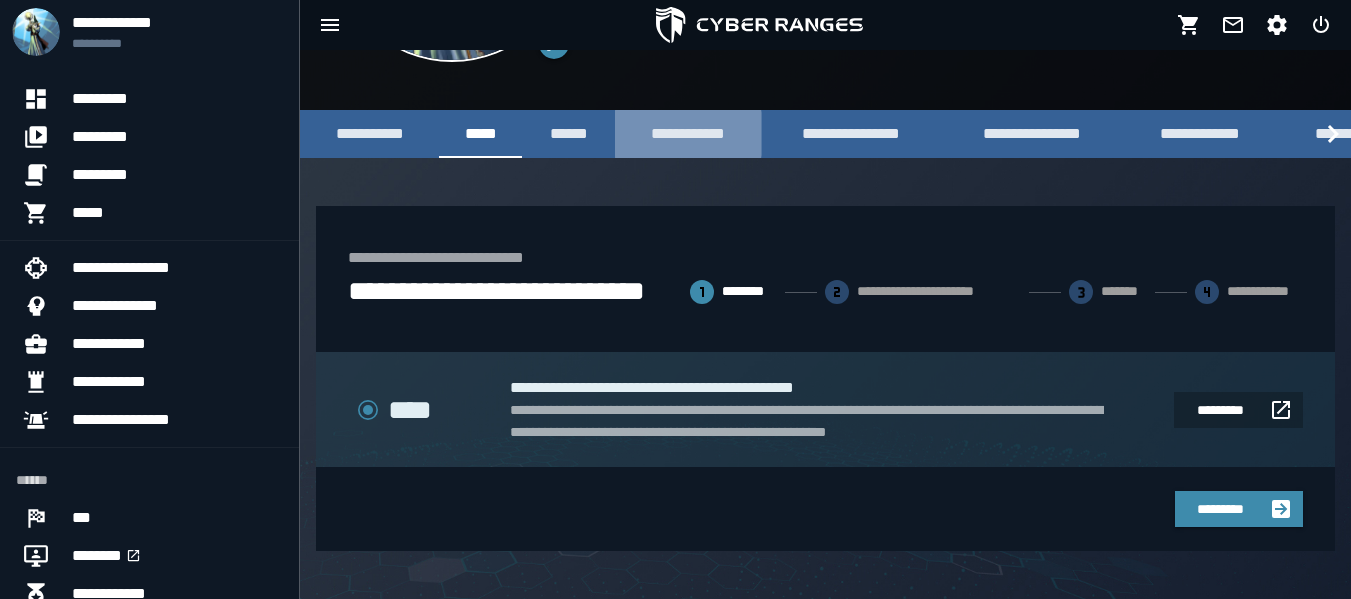 click on "**********" at bounding box center (688, 133) 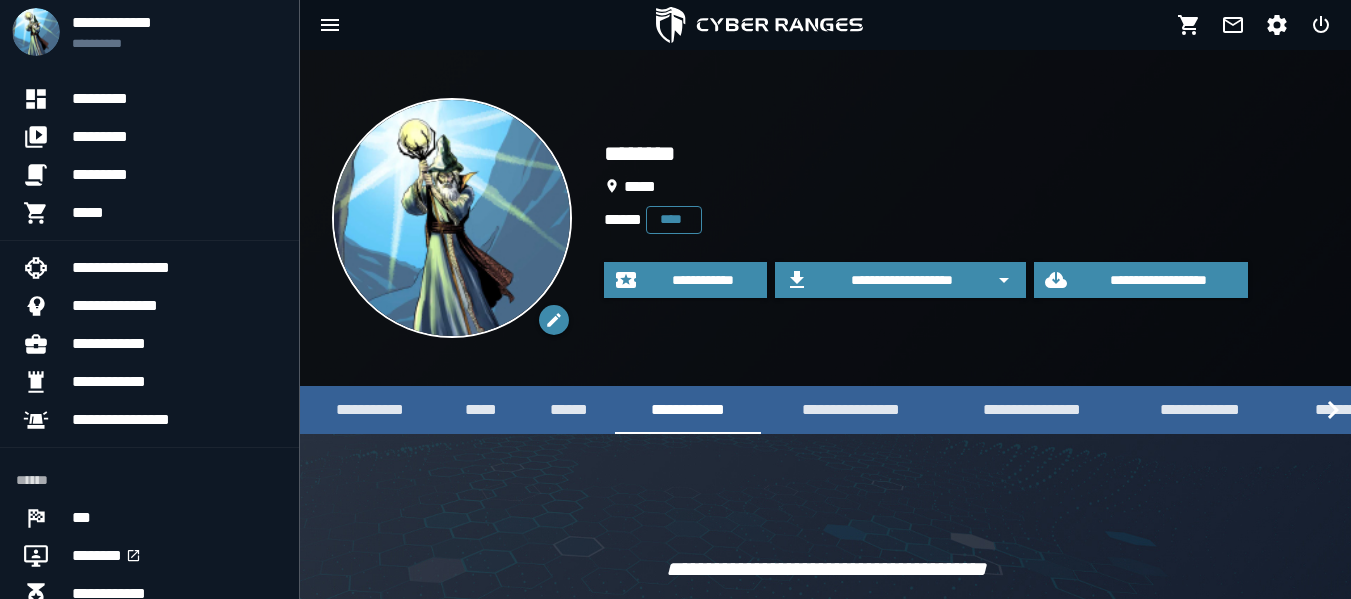 scroll, scrollTop: 106, scrollLeft: 0, axis: vertical 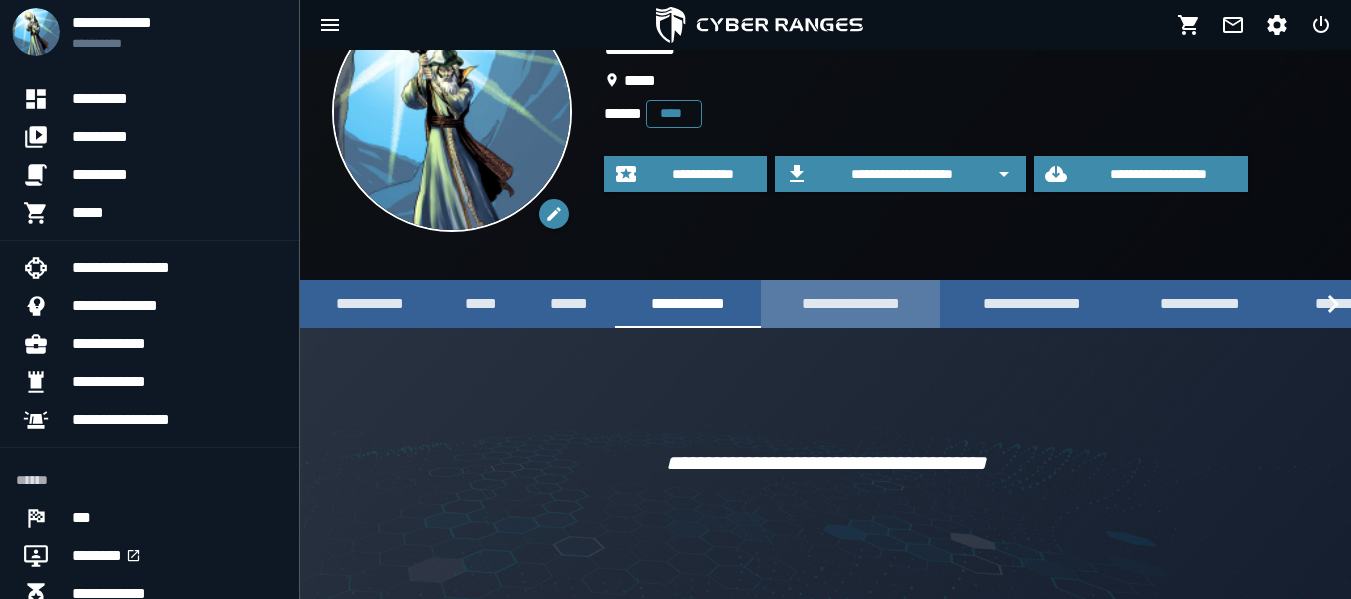 click on "**********" at bounding box center [850, 303] 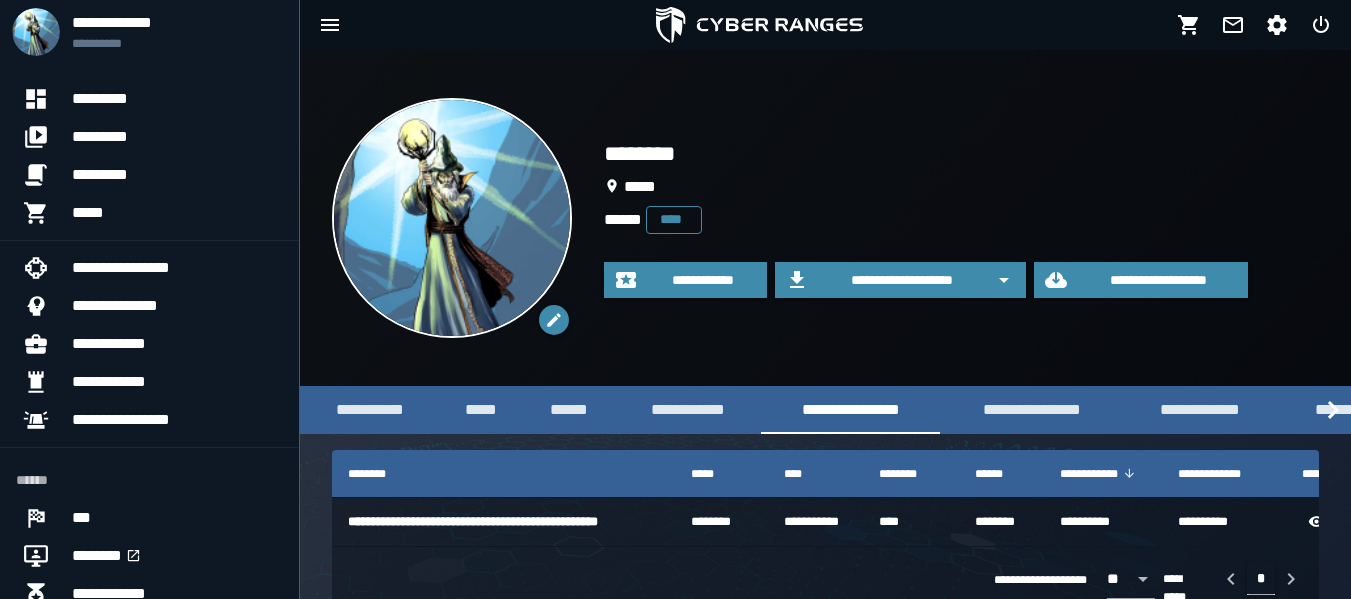 scroll, scrollTop: 43, scrollLeft: 0, axis: vertical 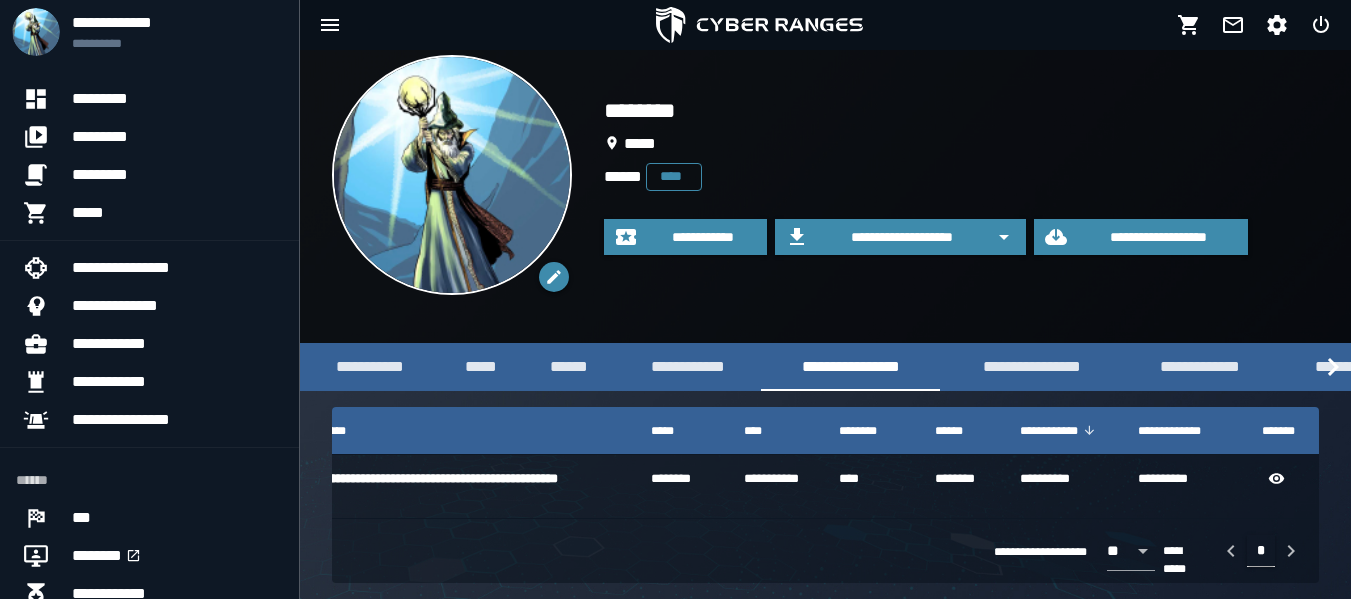 click on "**********" at bounding box center [961, 175] 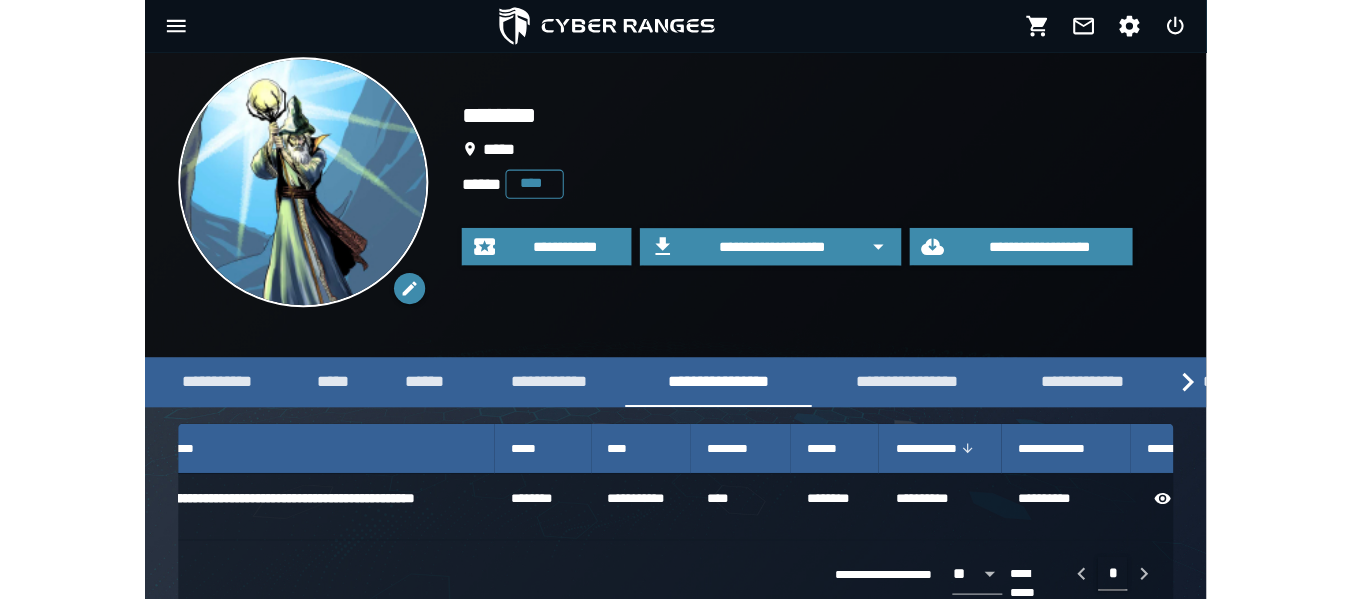 scroll, scrollTop: 28, scrollLeft: 0, axis: vertical 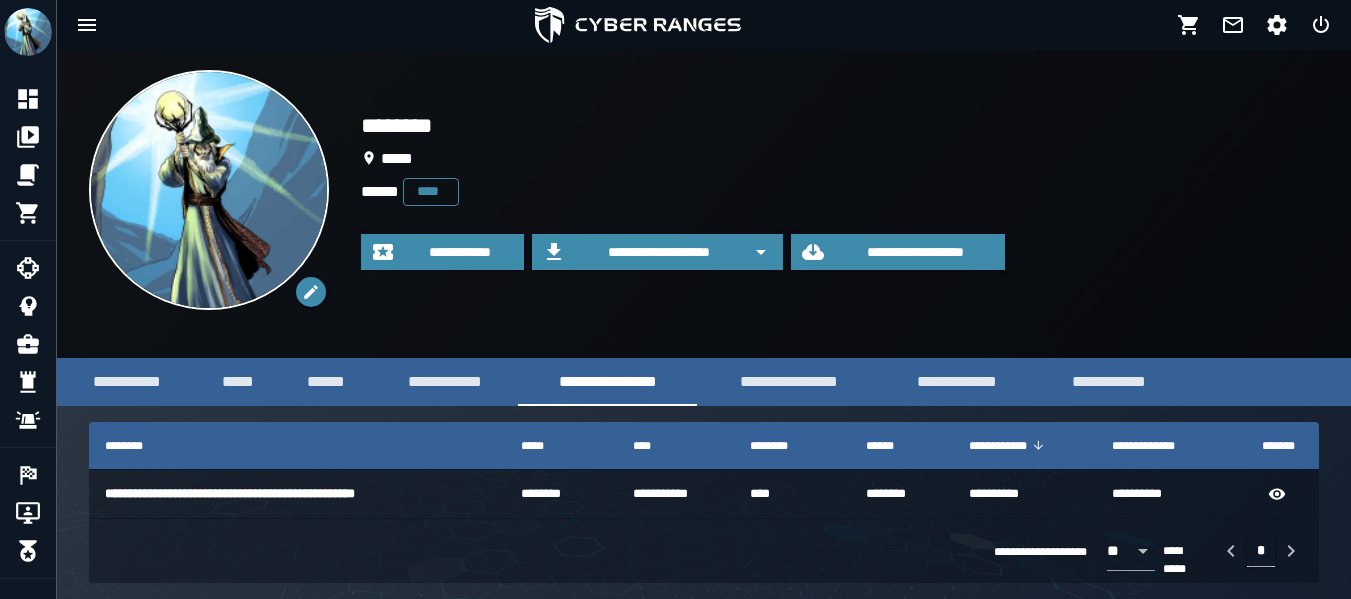 click on "**********" at bounding box center (840, 190) 